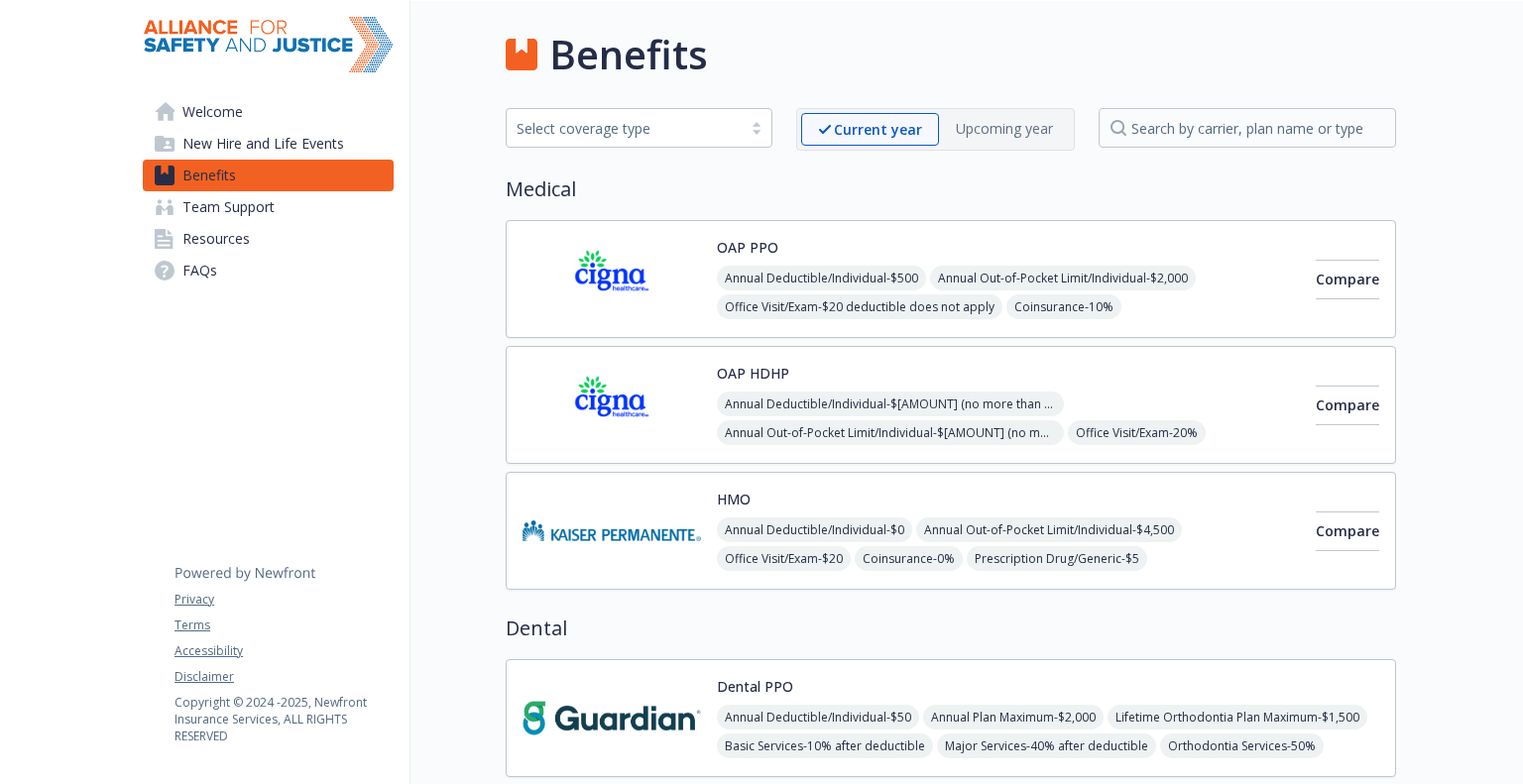 scroll, scrollTop: 0, scrollLeft: 0, axis: both 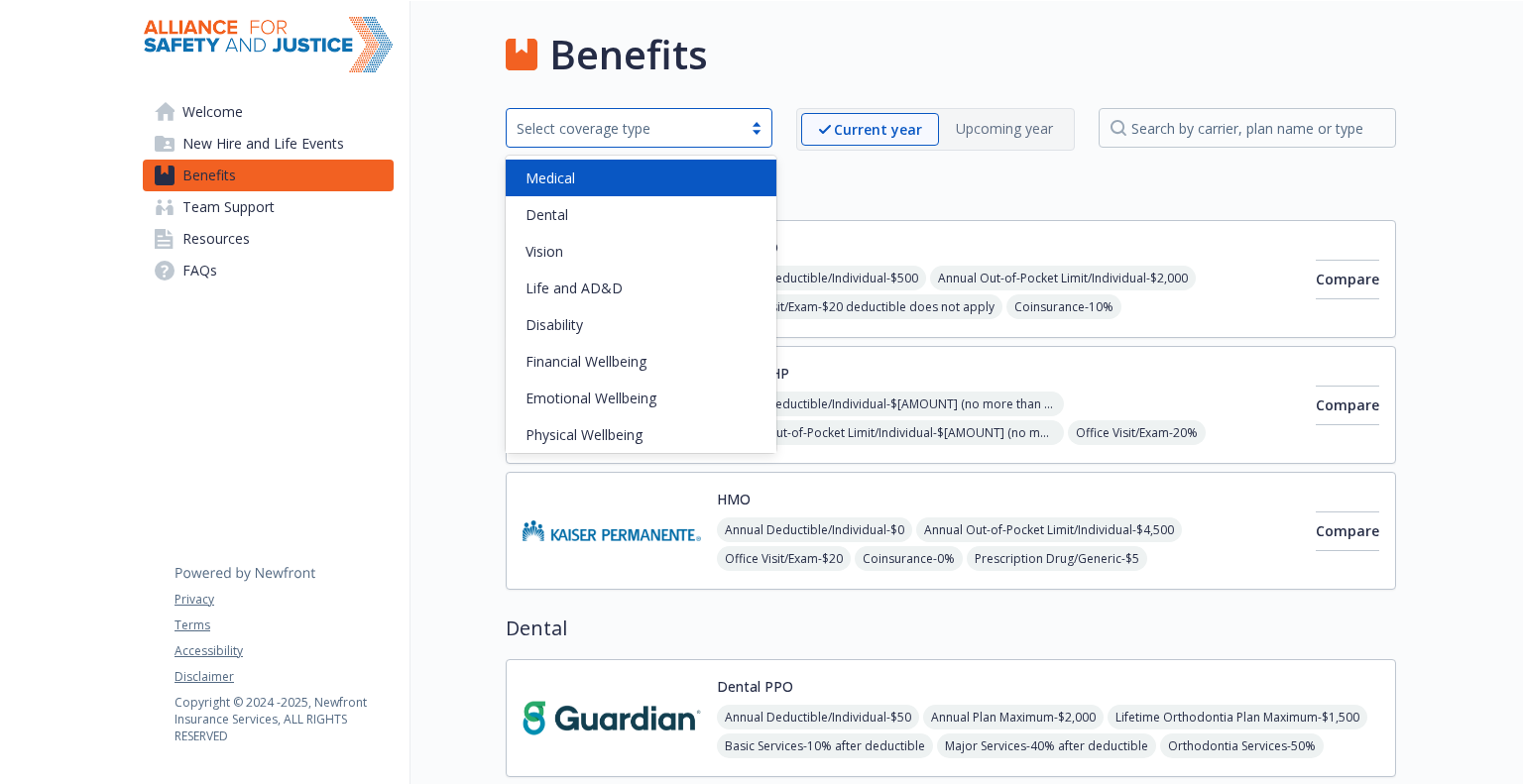 click on "Select coverage type" at bounding box center [624, 128] 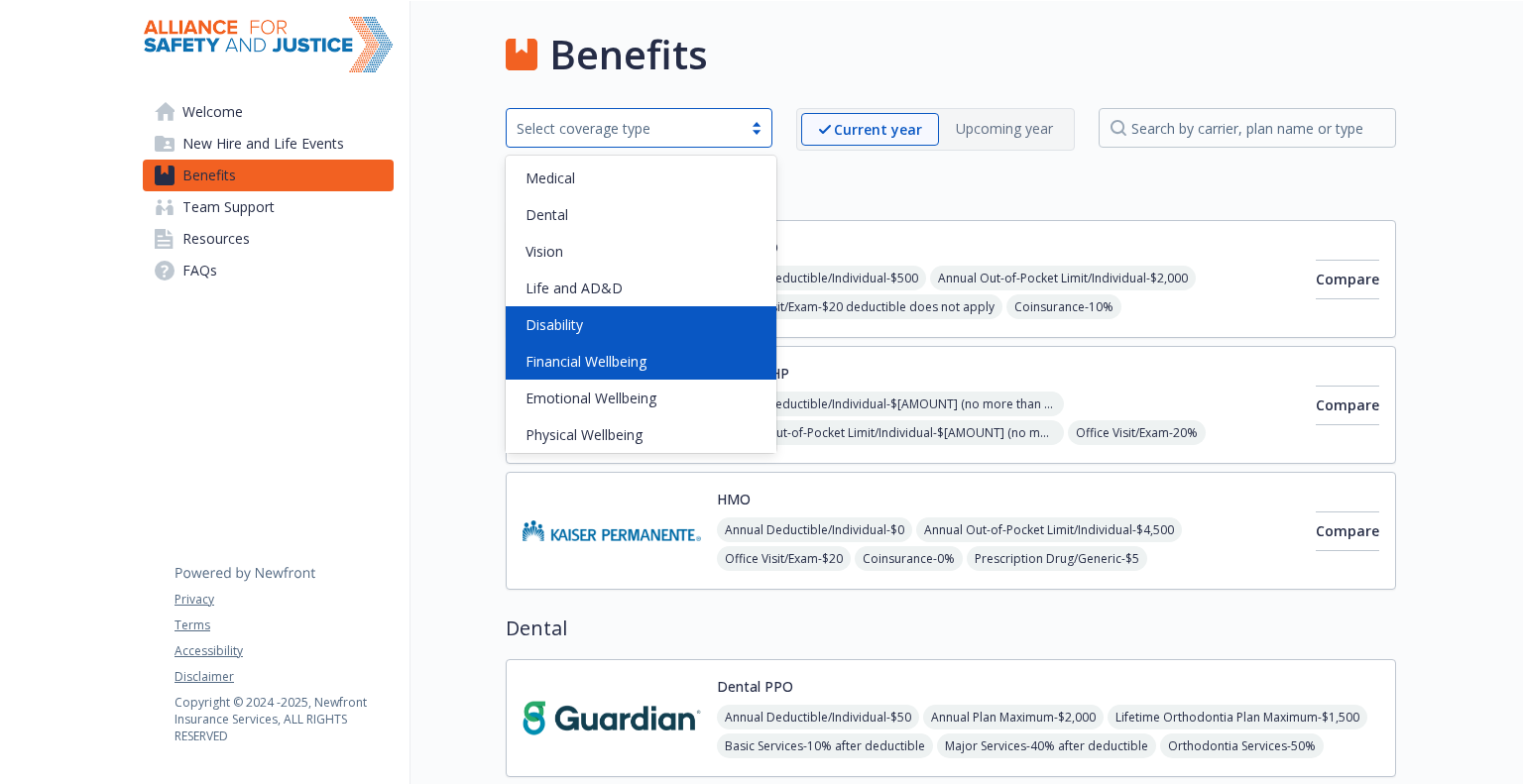 scroll, scrollTop: 41, scrollLeft: 0, axis: vertical 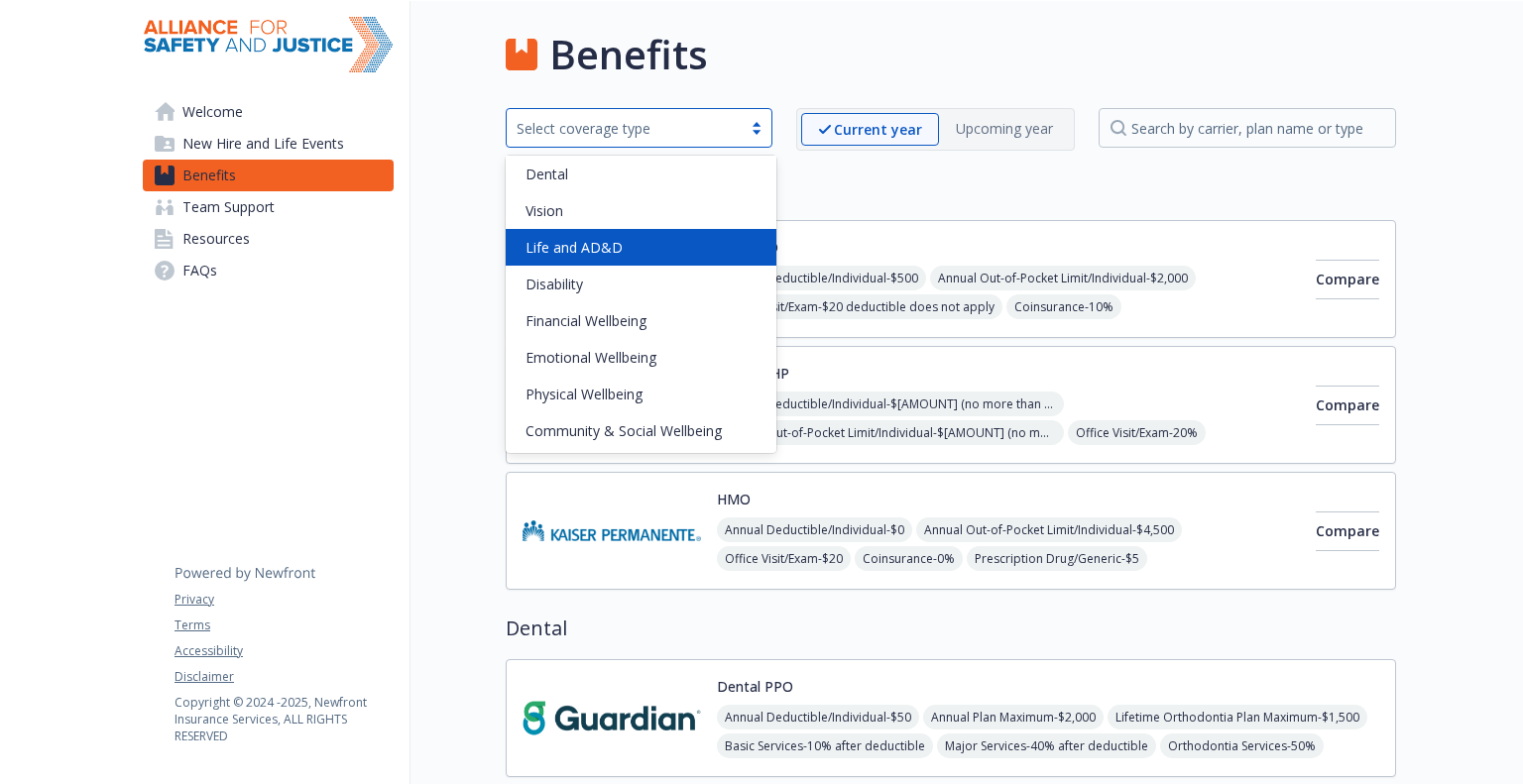 click on "Life and AD&D" at bounding box center [641, 247] 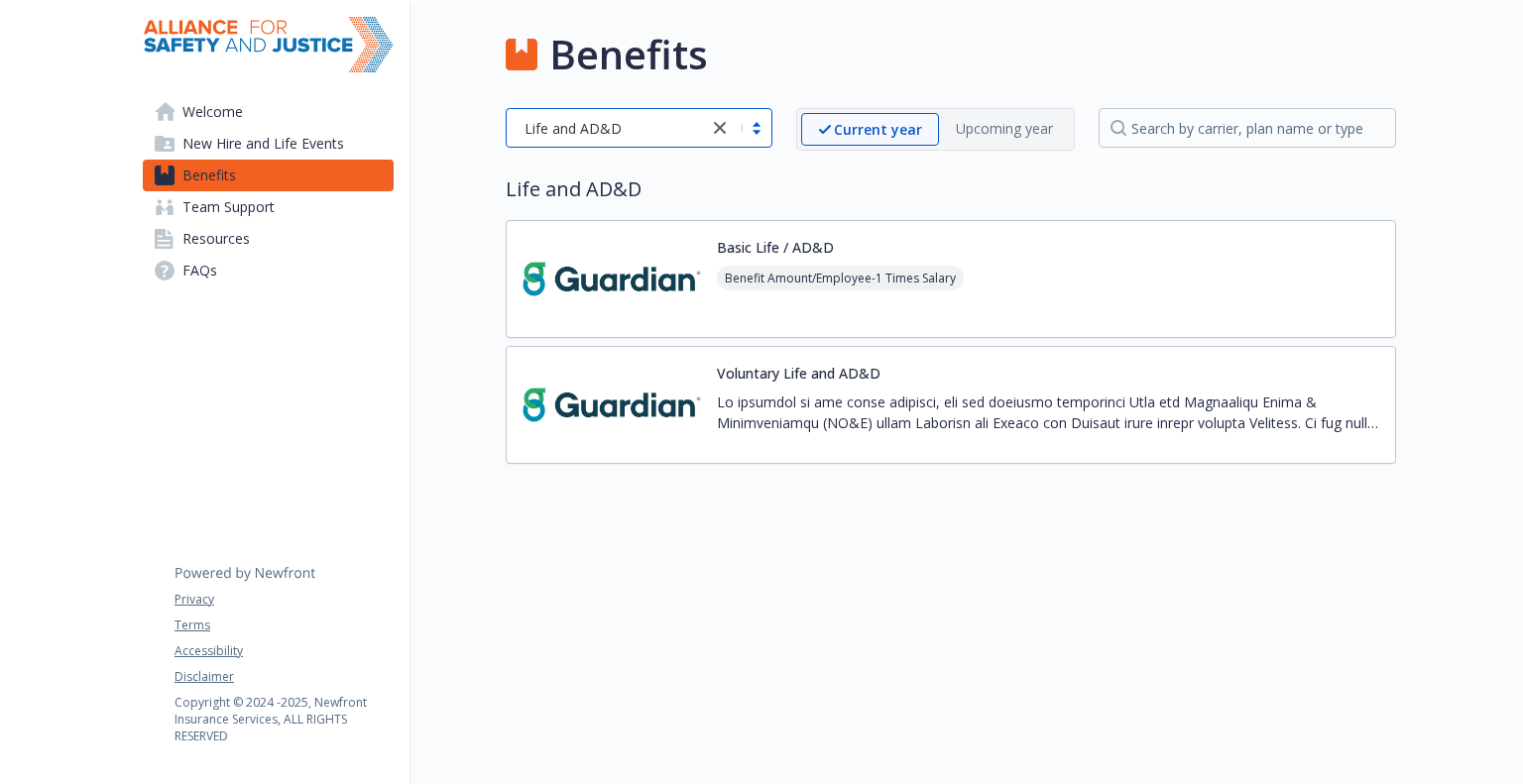 click at bounding box center [612, 404] 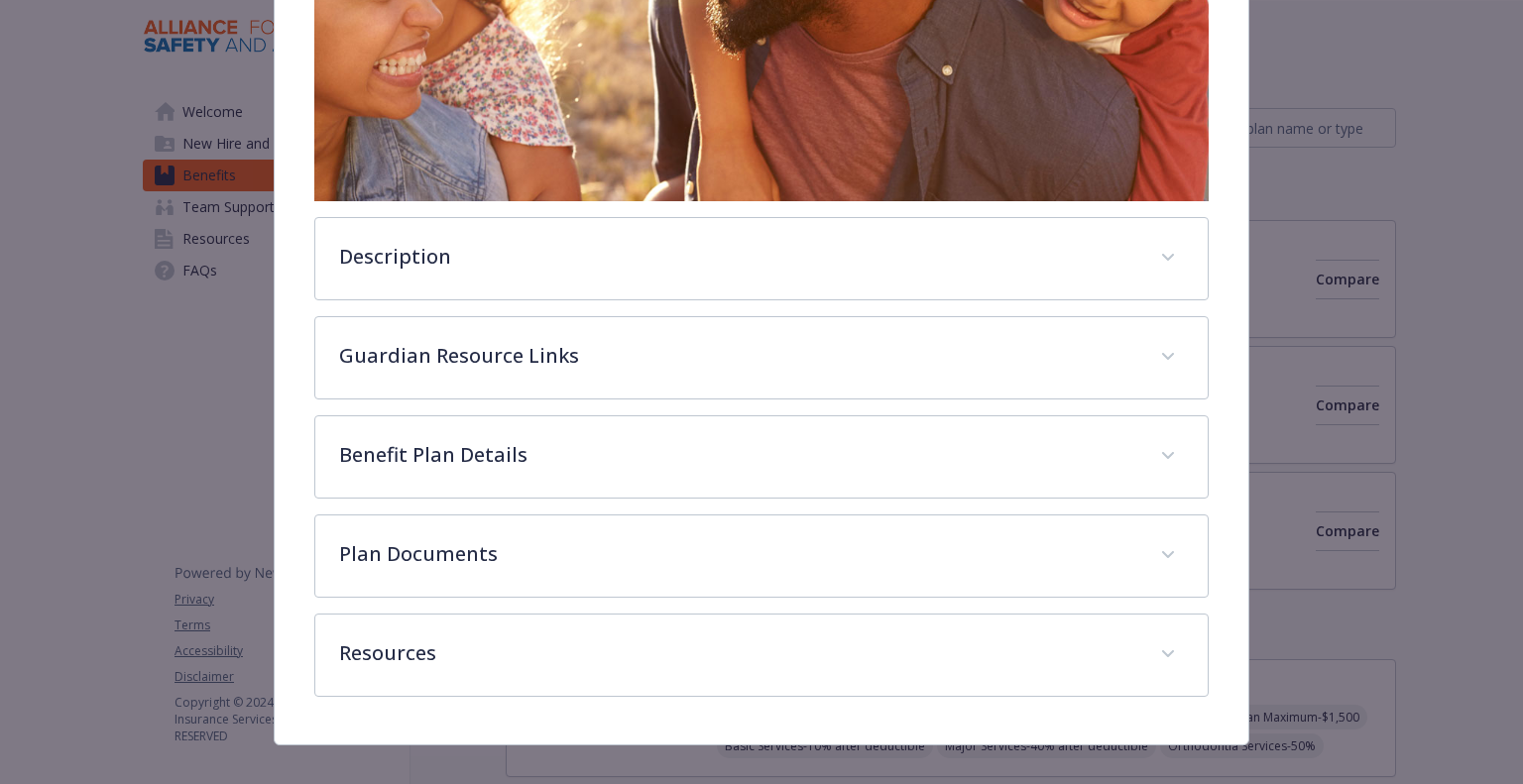 scroll, scrollTop: 522, scrollLeft: 0, axis: vertical 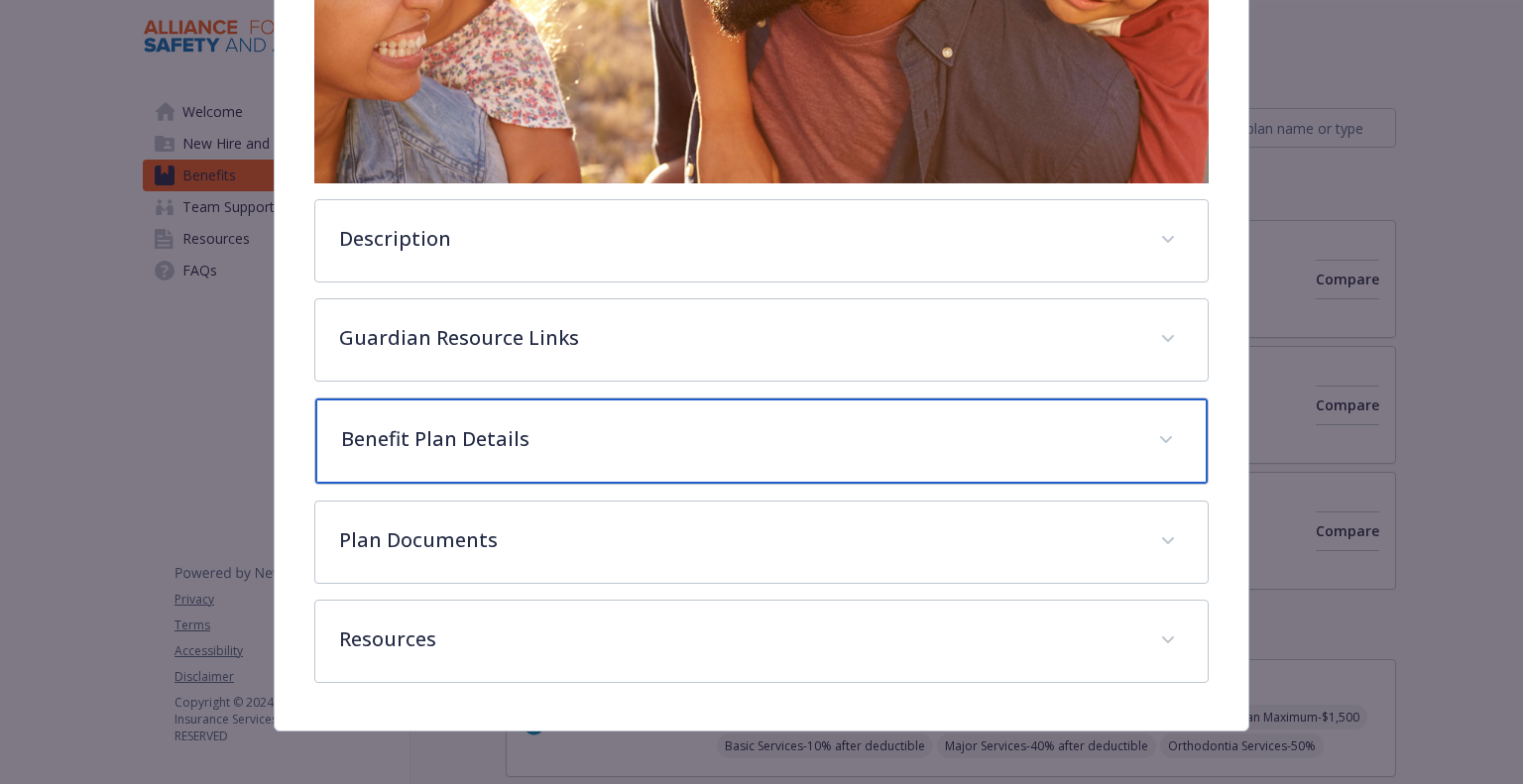 click on "Benefit Plan Details" at bounding box center (737, 439) 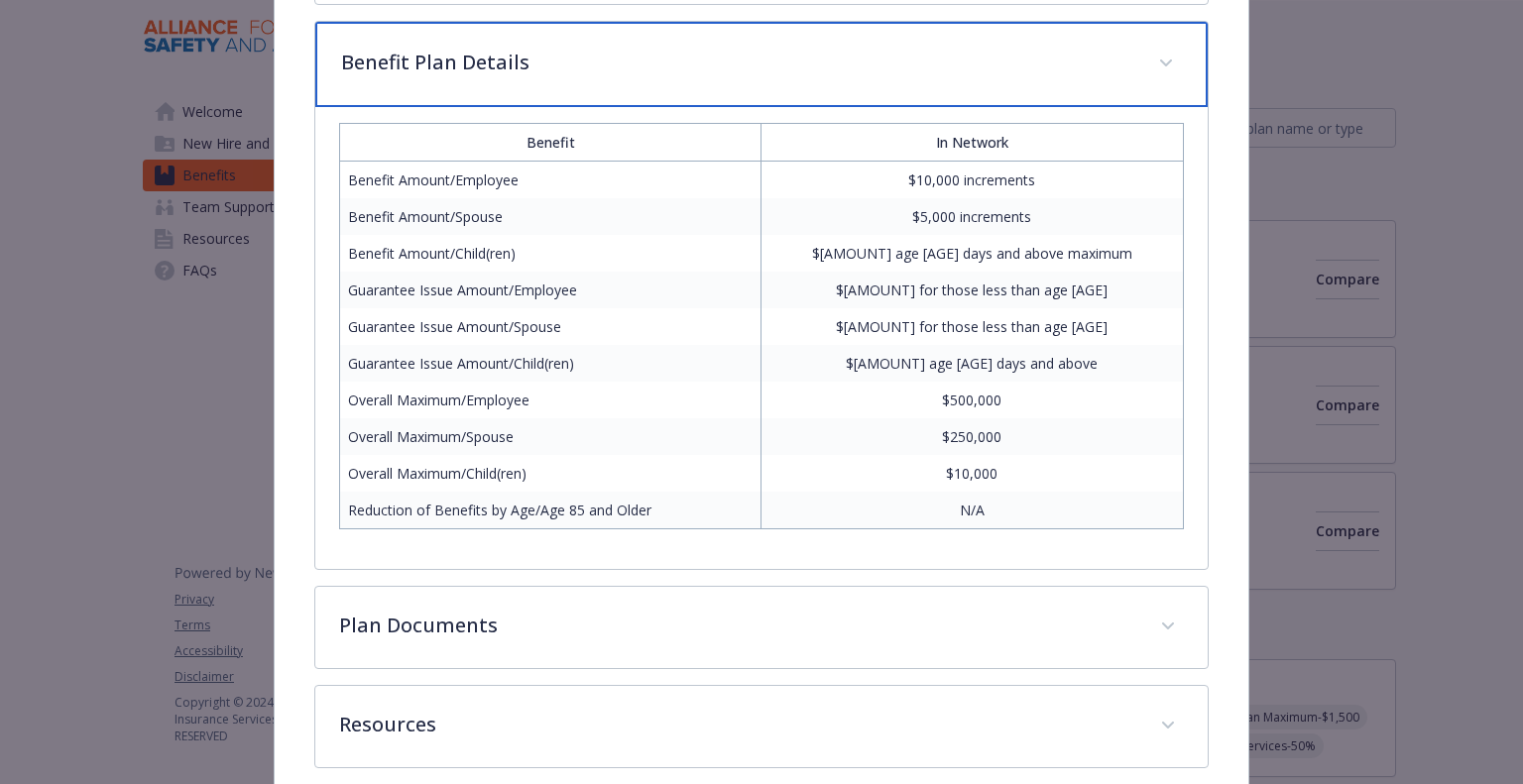 scroll, scrollTop: 987, scrollLeft: 0, axis: vertical 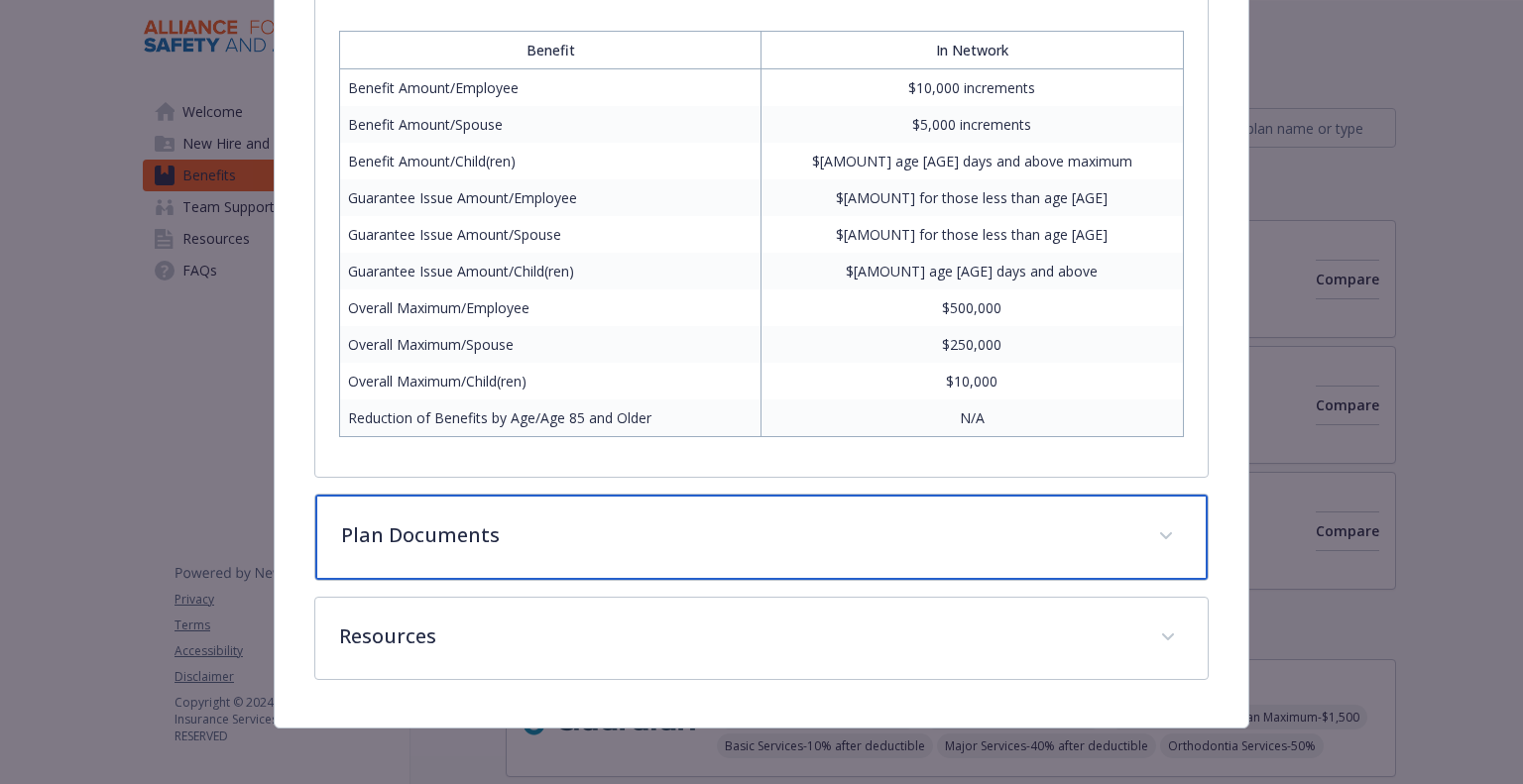 click on "Plan Documents" at bounding box center (737, 535) 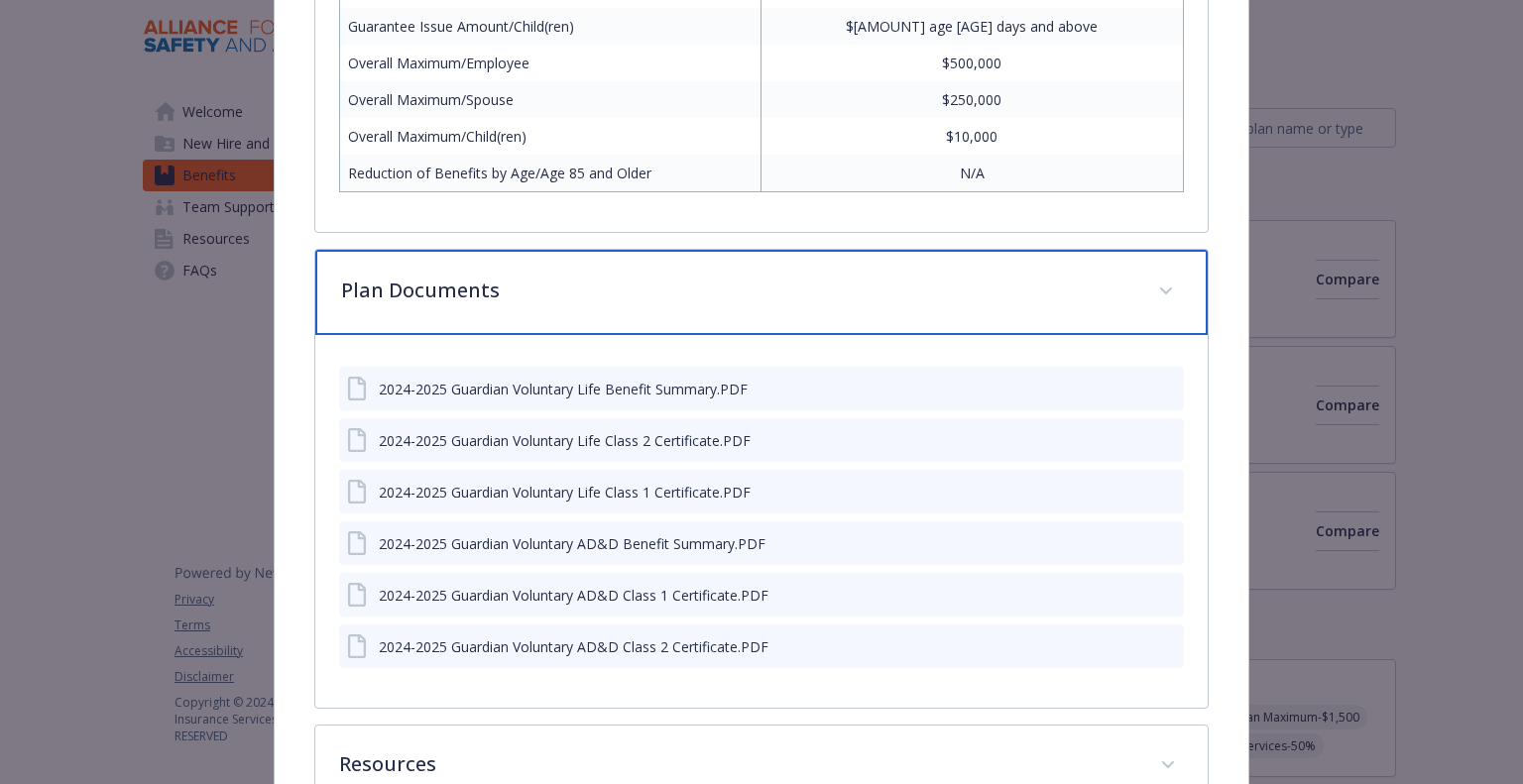 scroll, scrollTop: 1285, scrollLeft: 0, axis: vertical 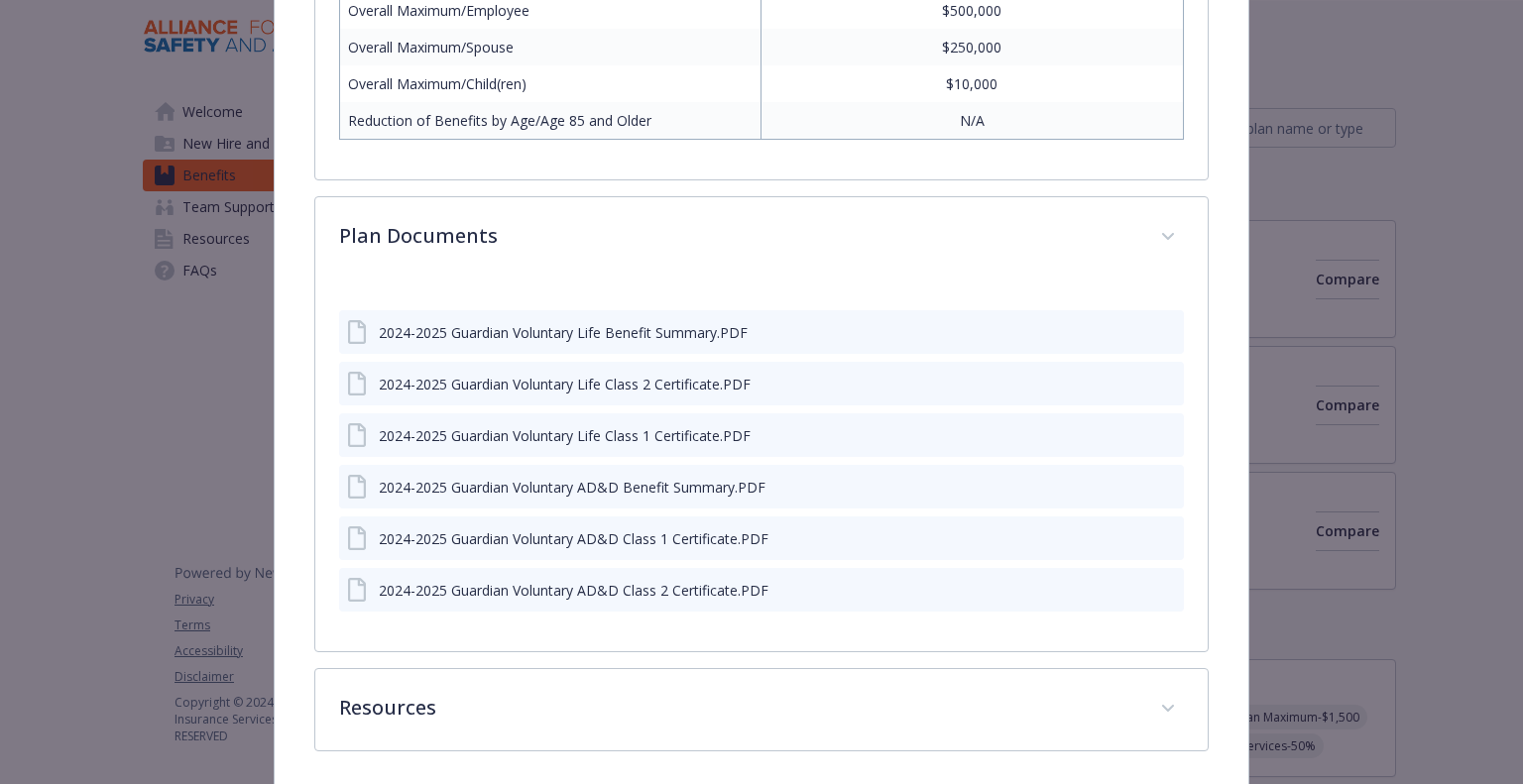 click 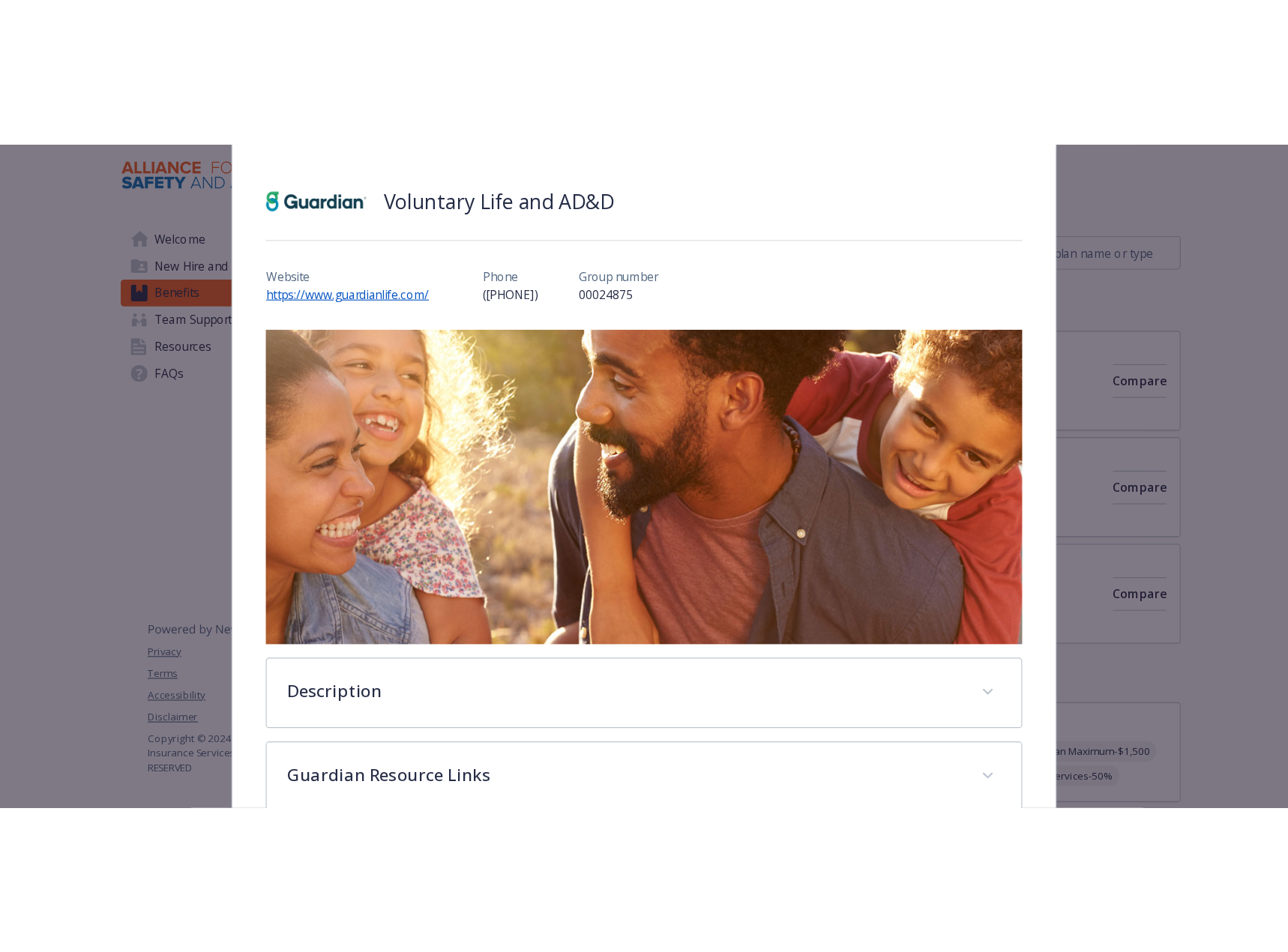 scroll, scrollTop: 0, scrollLeft: 0, axis: both 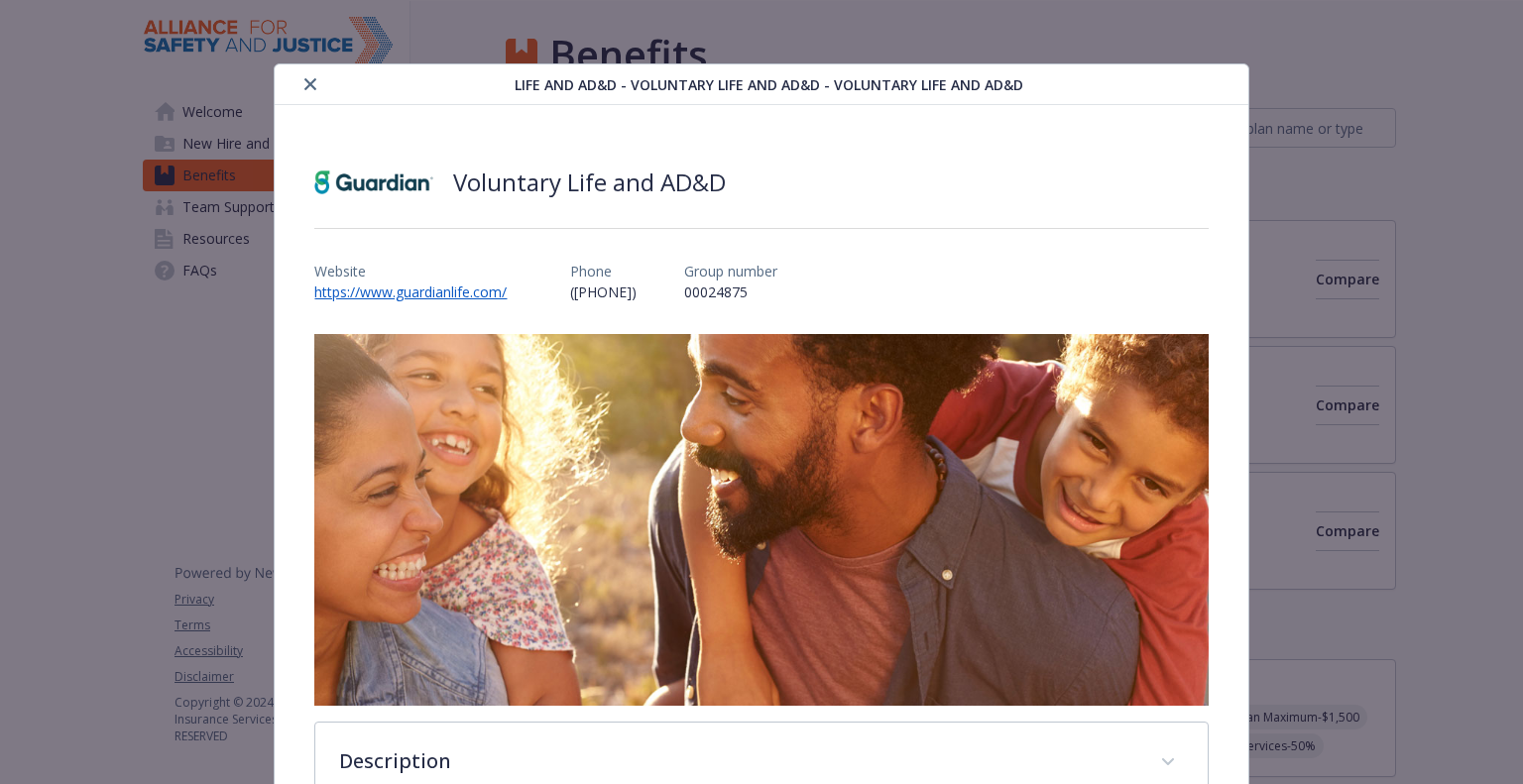 click on "Life and AD&D - Voluntary Life and AD&D - Voluntary Life and AD&D" at bounding box center (761, 84) 